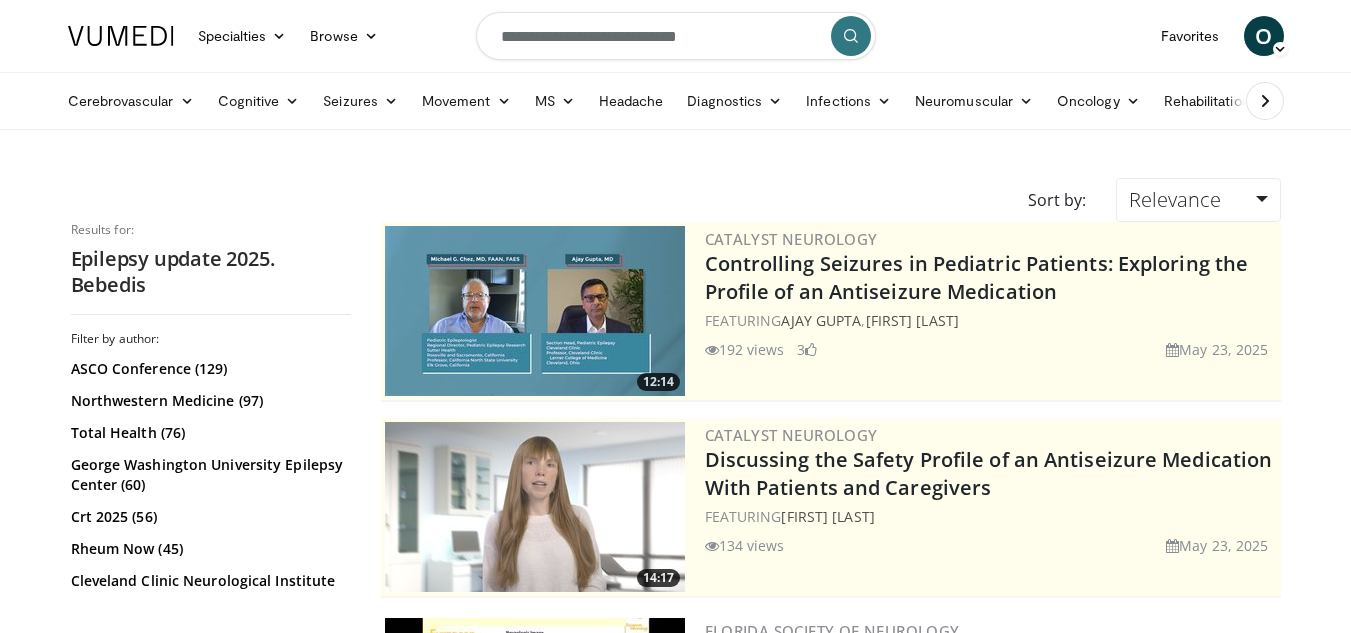 scroll, scrollTop: 0, scrollLeft: 0, axis: both 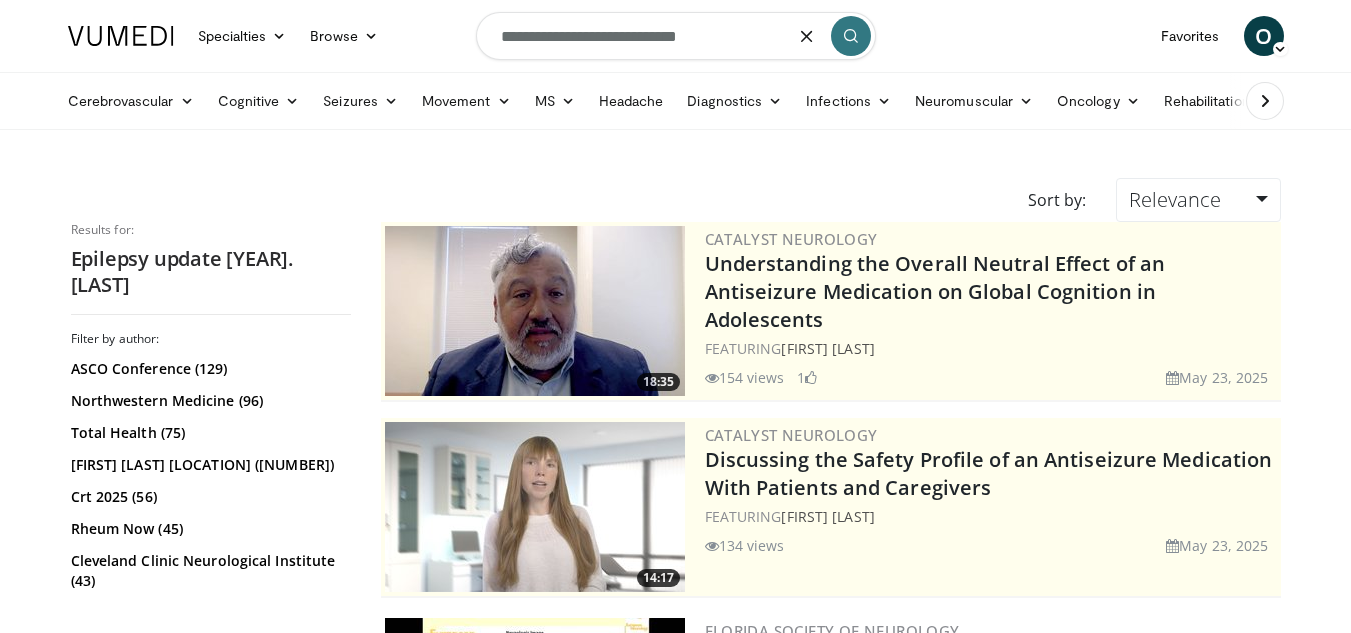 click on "**********" at bounding box center (676, 36) 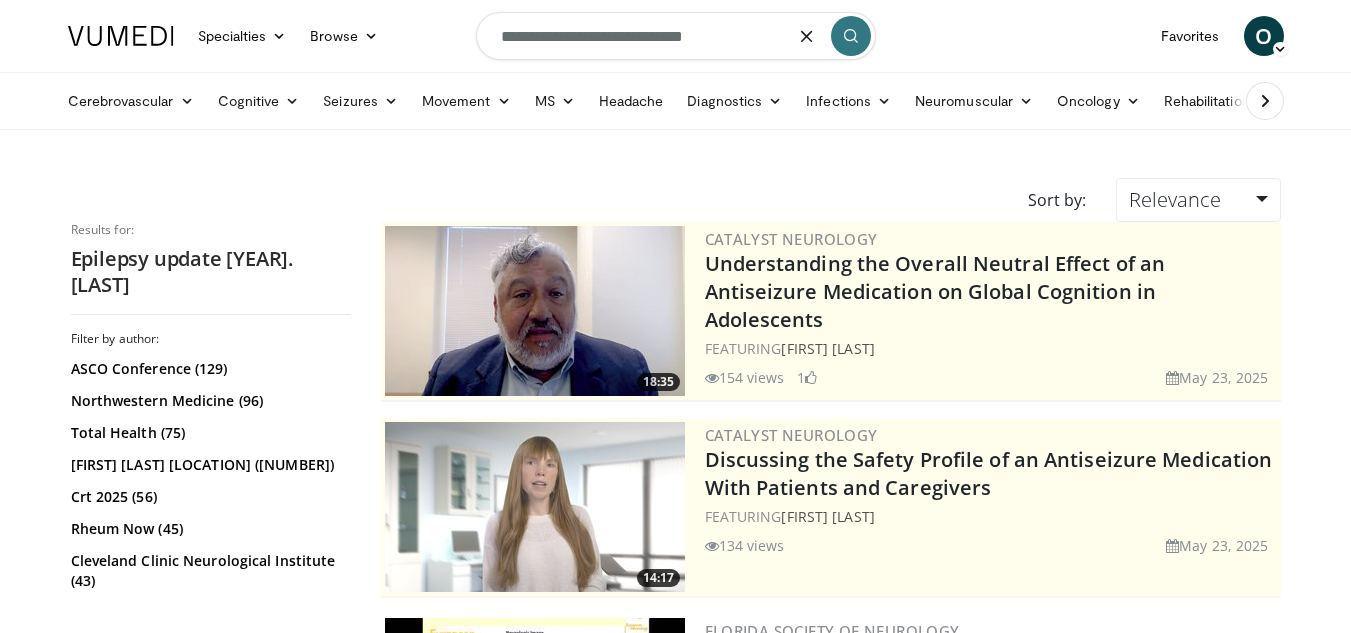 type on "**********" 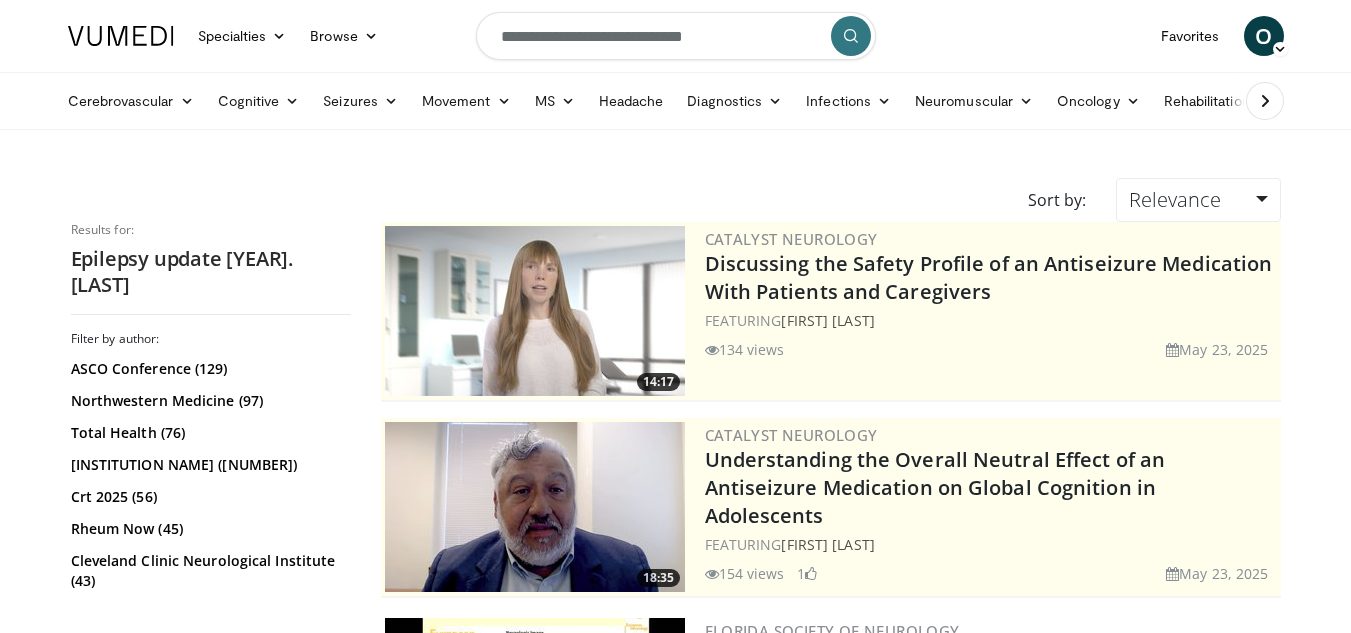 scroll, scrollTop: 0, scrollLeft: 0, axis: both 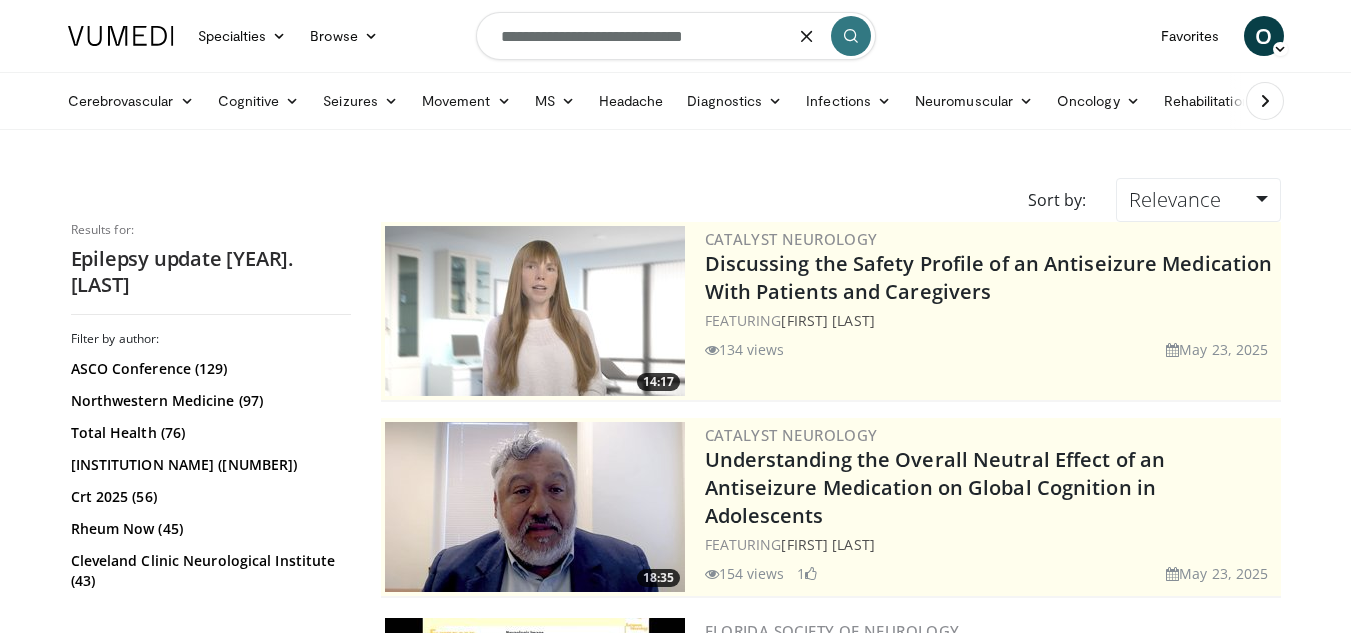 click on "**********" at bounding box center [676, 36] 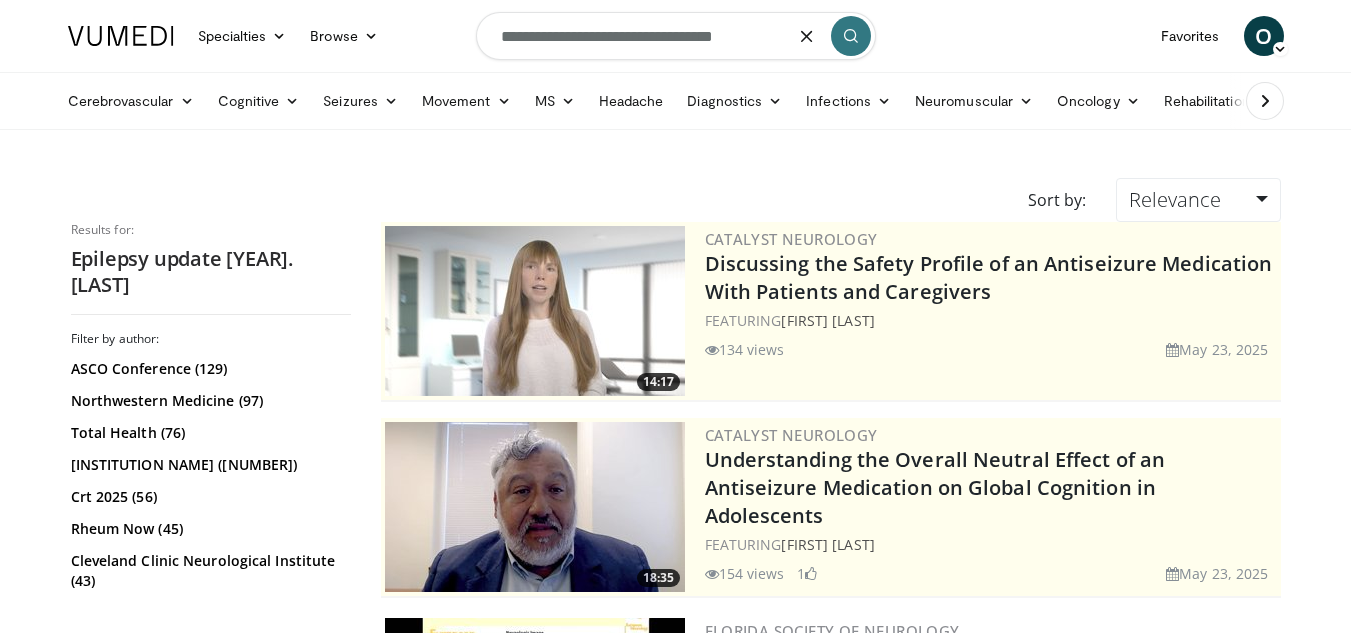 click on "**********" at bounding box center [676, 36] 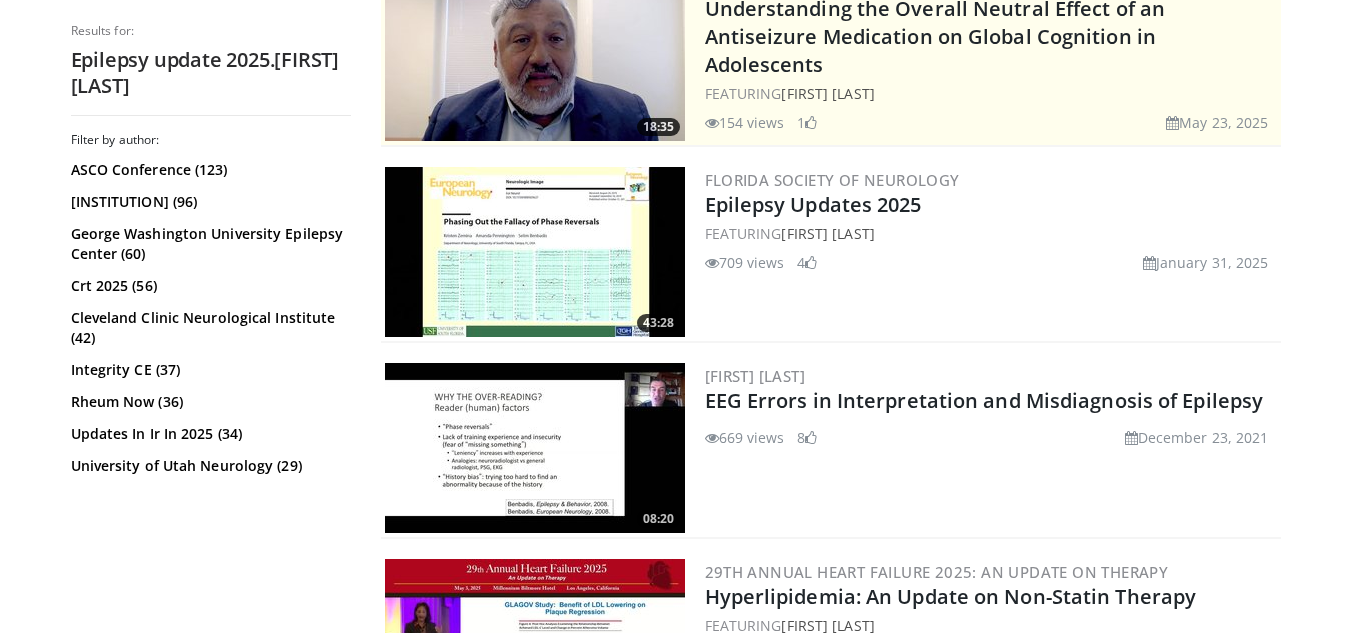 scroll, scrollTop: 480, scrollLeft: 0, axis: vertical 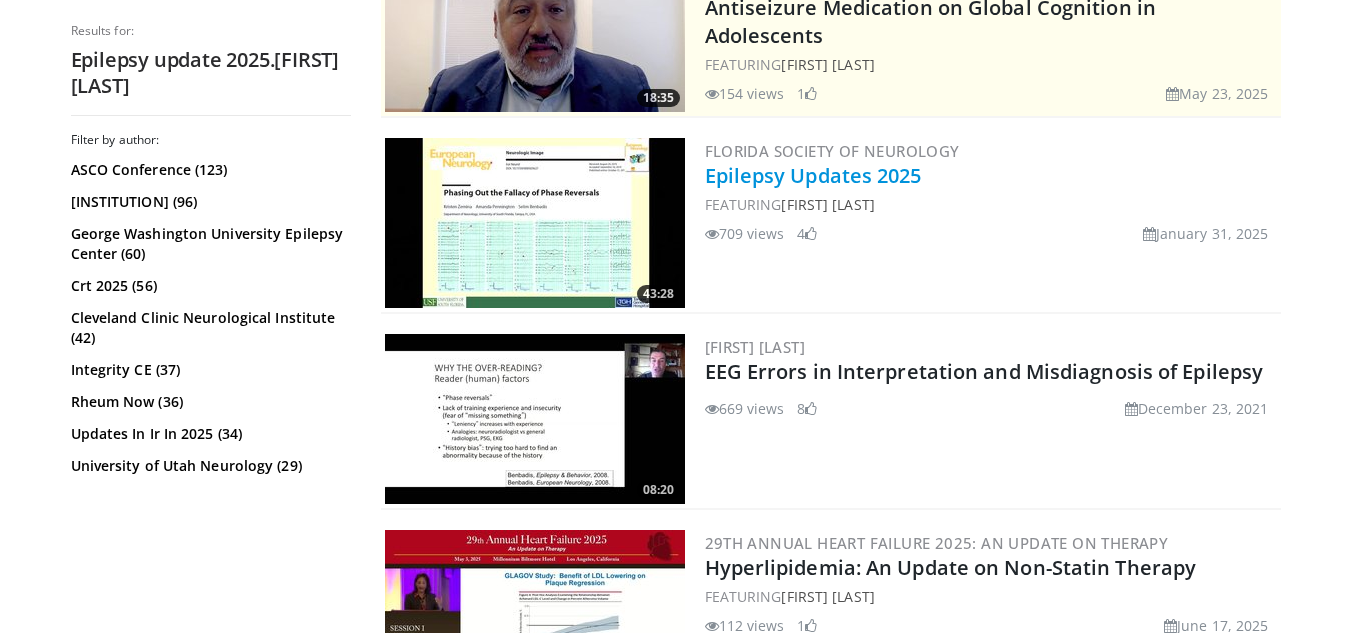 click on "Epilepsy Updates 2025" at bounding box center [813, 175] 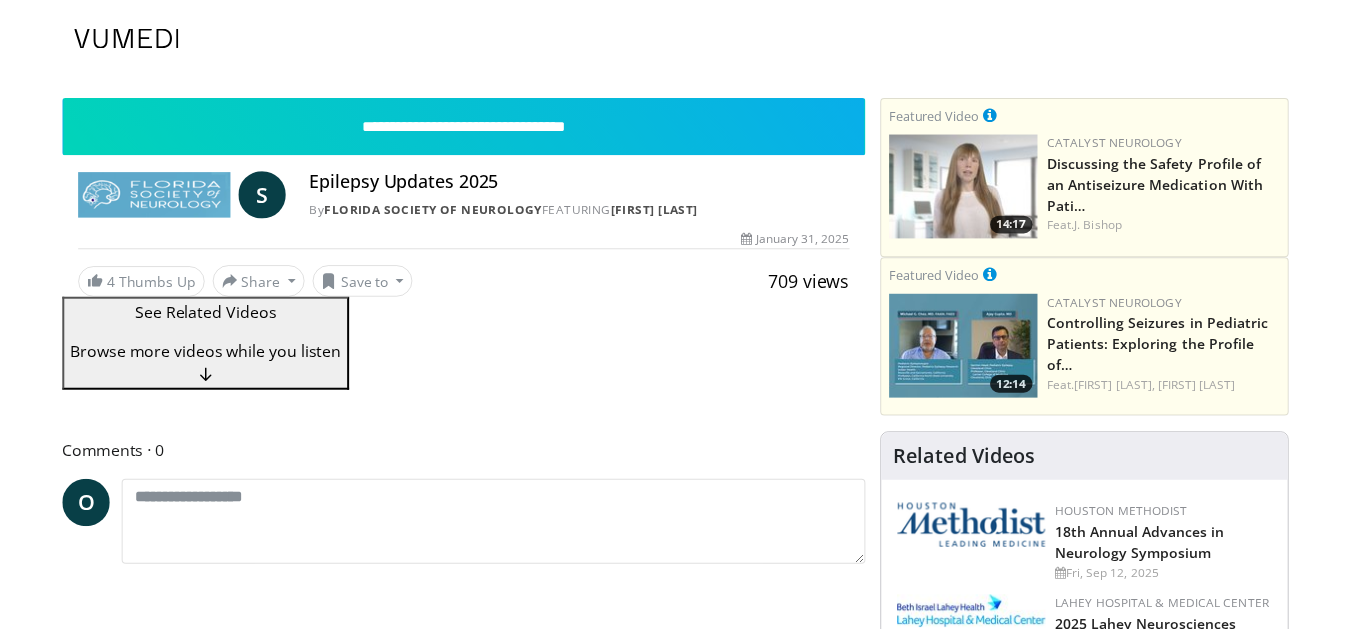scroll, scrollTop: 0, scrollLeft: 0, axis: both 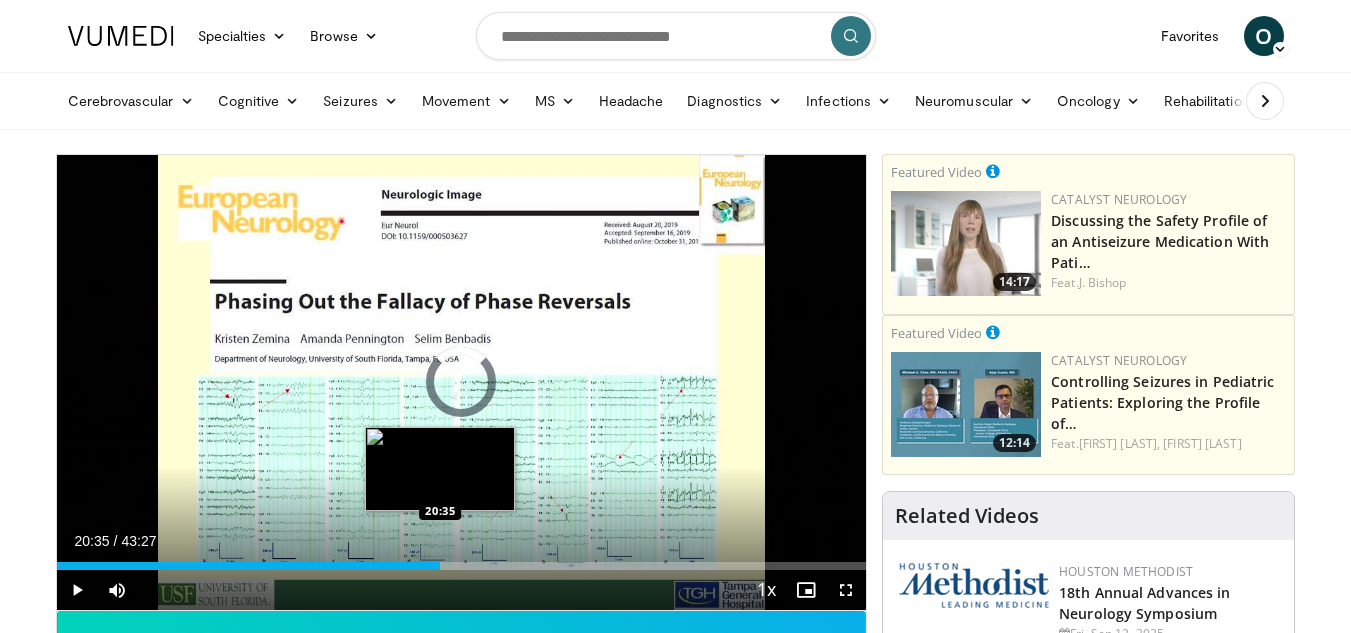 click on "Loaded :  1.52% 20:35 20:35" at bounding box center [462, 560] 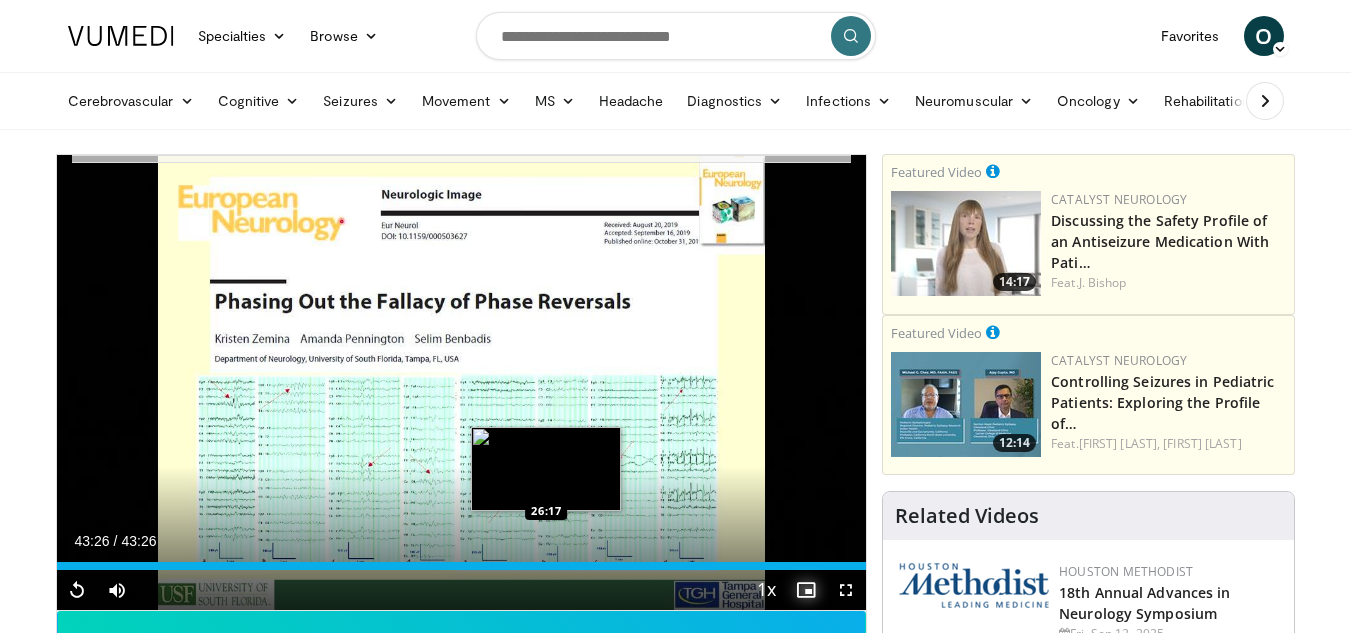 drag, startPoint x: 817, startPoint y: 571, endPoint x: 540, endPoint y: 561, distance: 277.18045 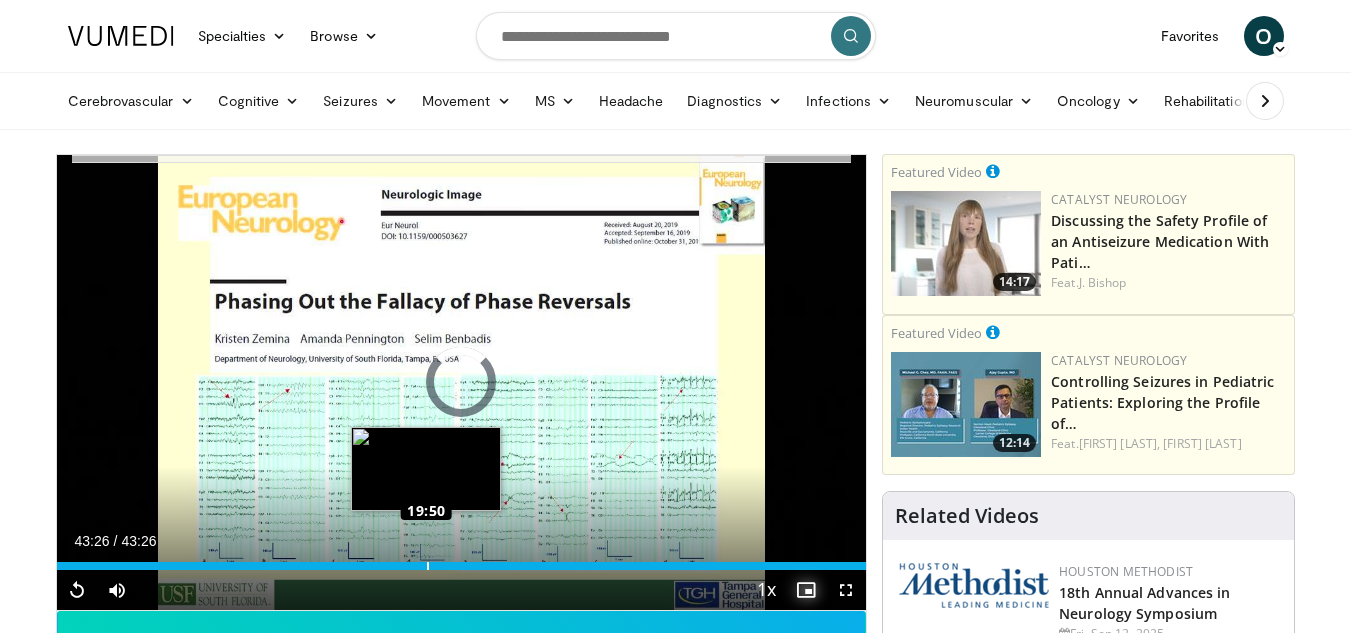 drag, startPoint x: 670, startPoint y: 562, endPoint x: 405, endPoint y: 559, distance: 265.01697 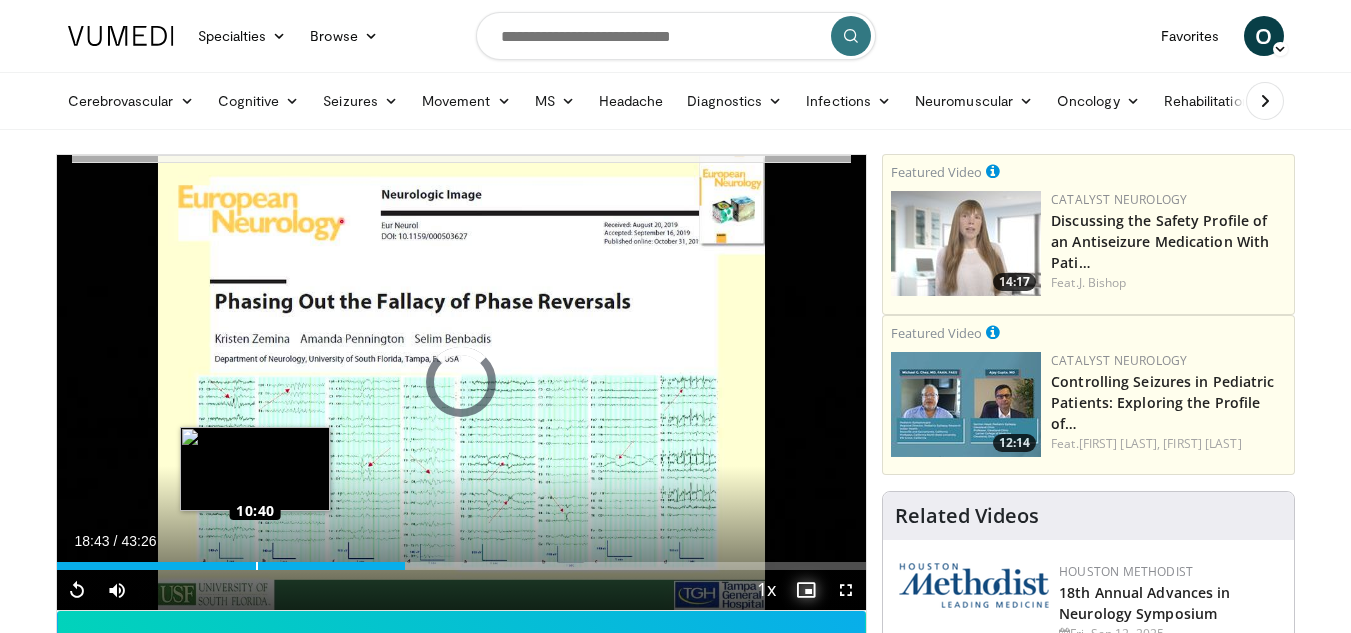 drag, startPoint x: 335, startPoint y: 553, endPoint x: 251, endPoint y: 555, distance: 84.0238 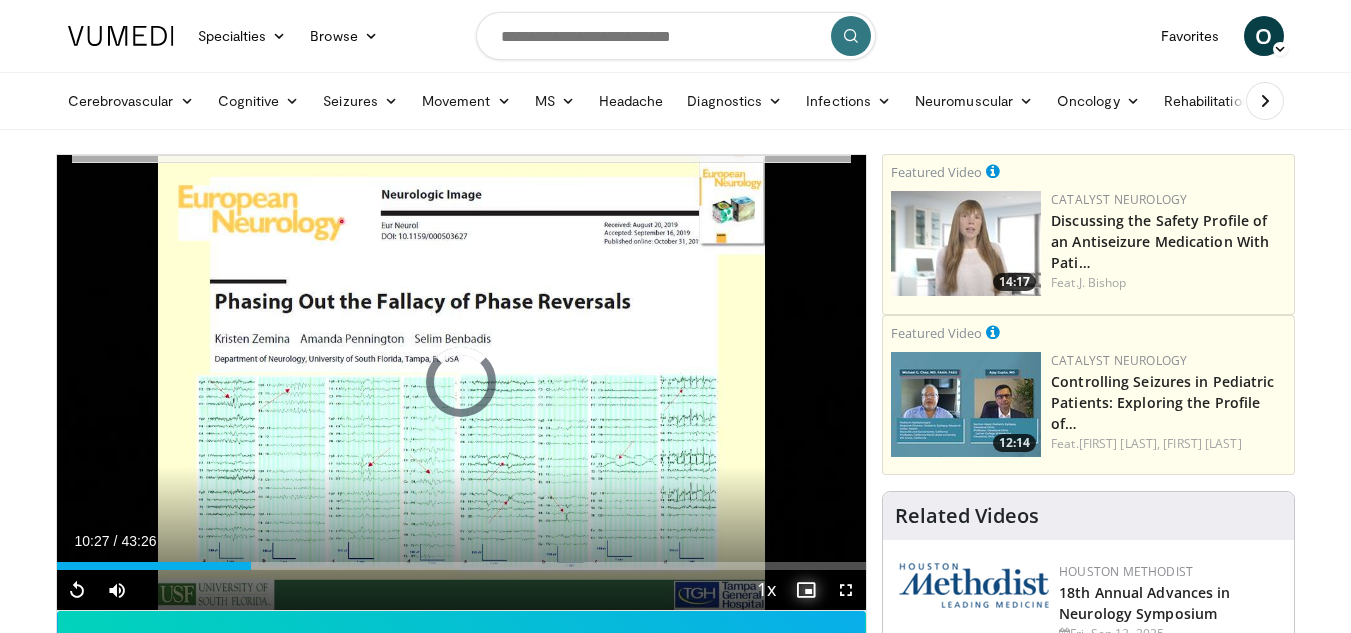 click on "Loaded :  0.00% 10:27 10:27" at bounding box center [462, 560] 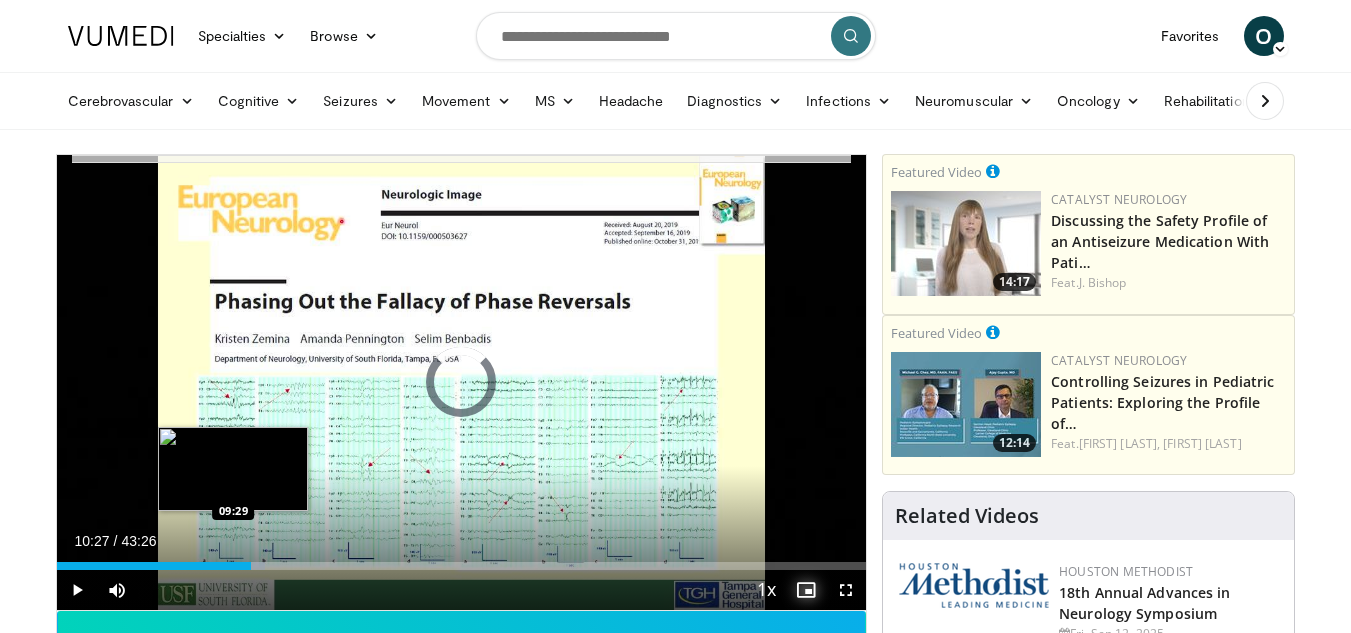 click on "10:27" at bounding box center (154, 566) 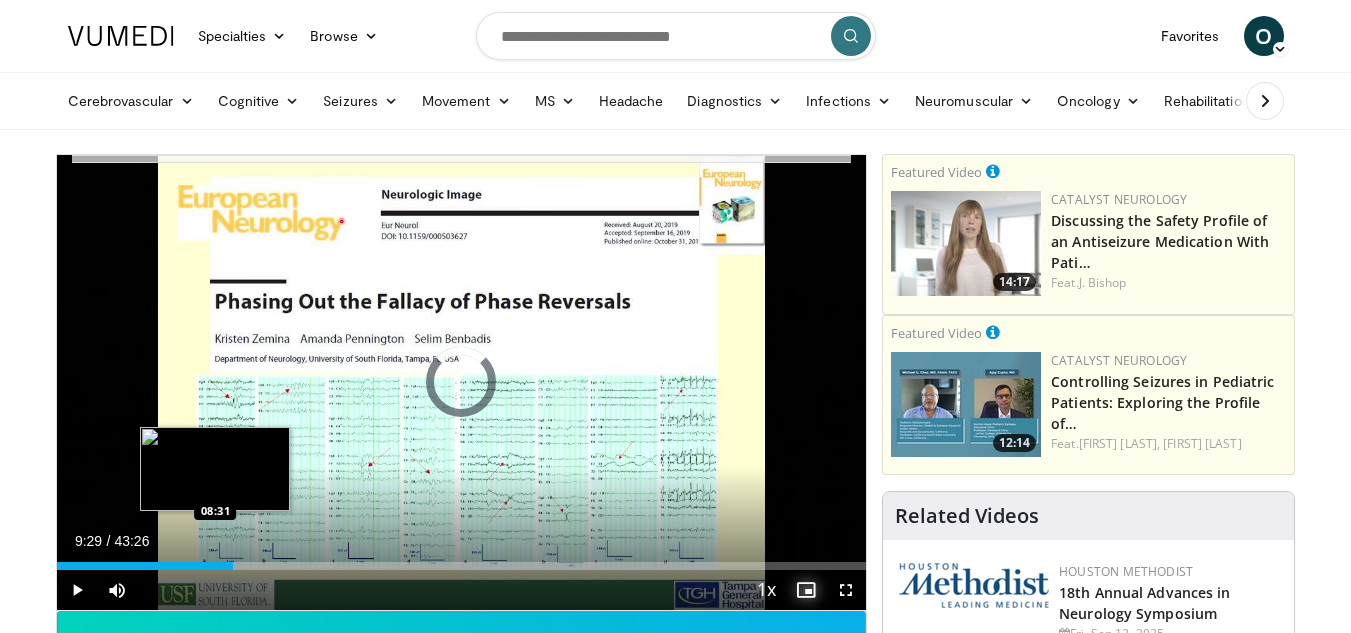 click on "Loaded :  22.63% 09:29 08:31" at bounding box center [462, 566] 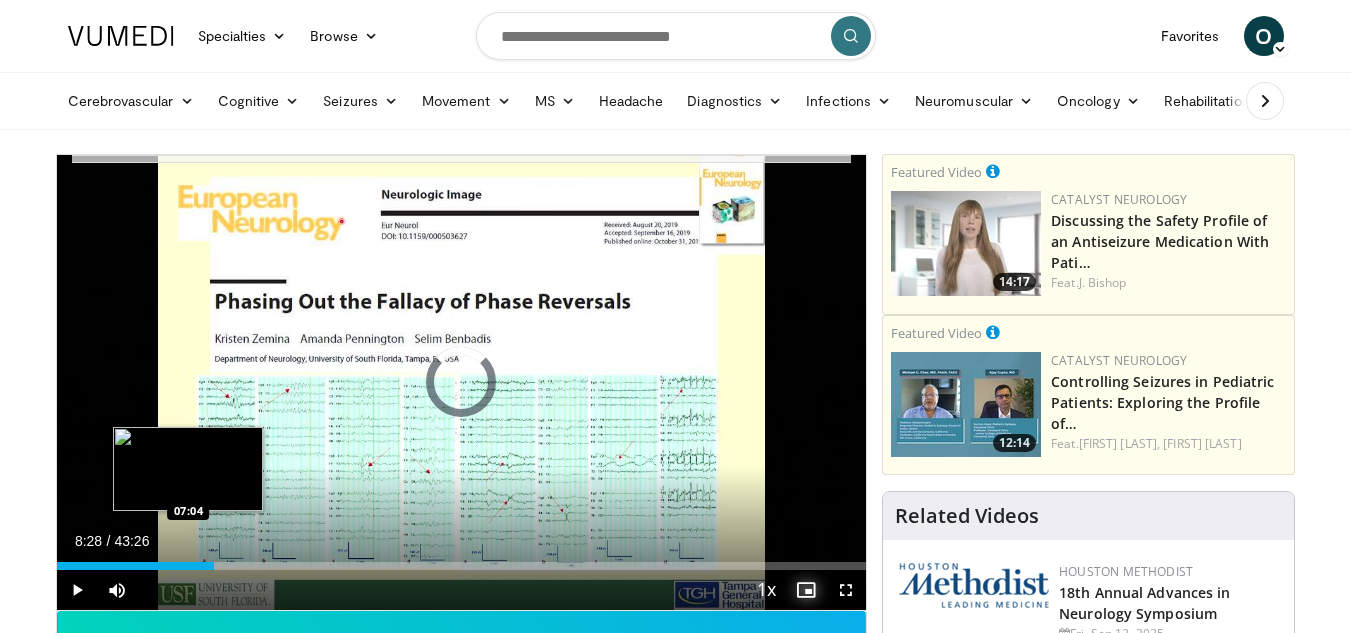 click on "08:28" at bounding box center [136, 566] 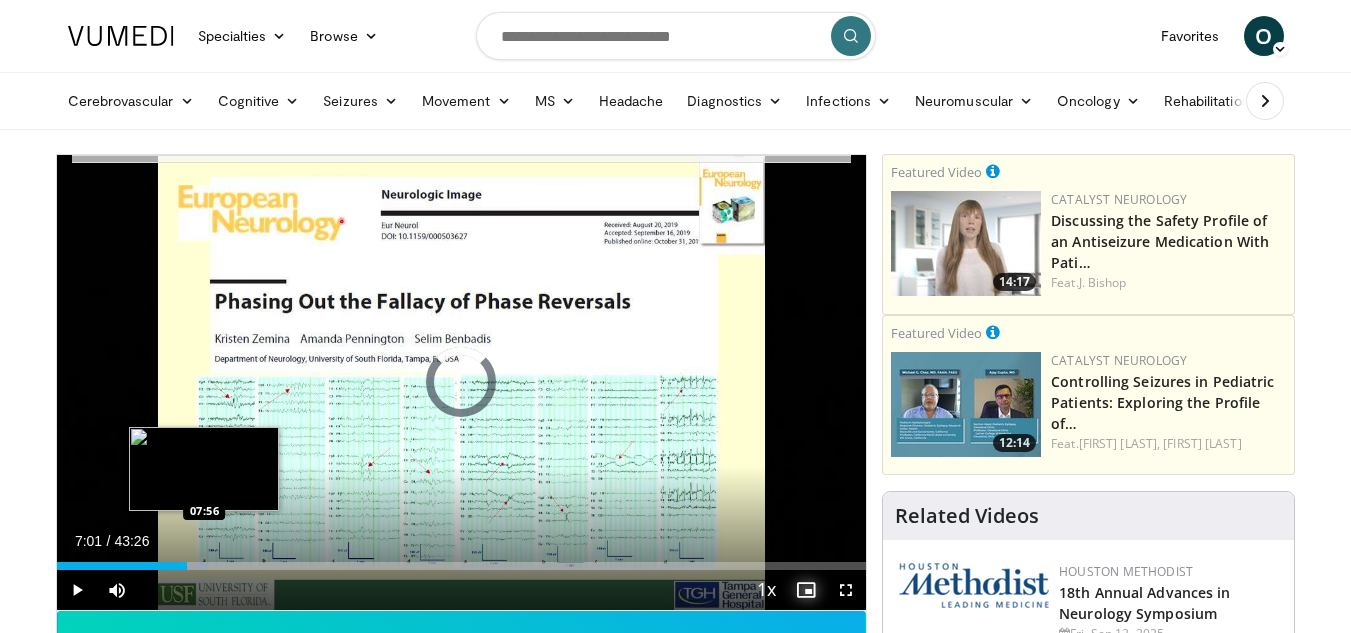click at bounding box center (197, 566) 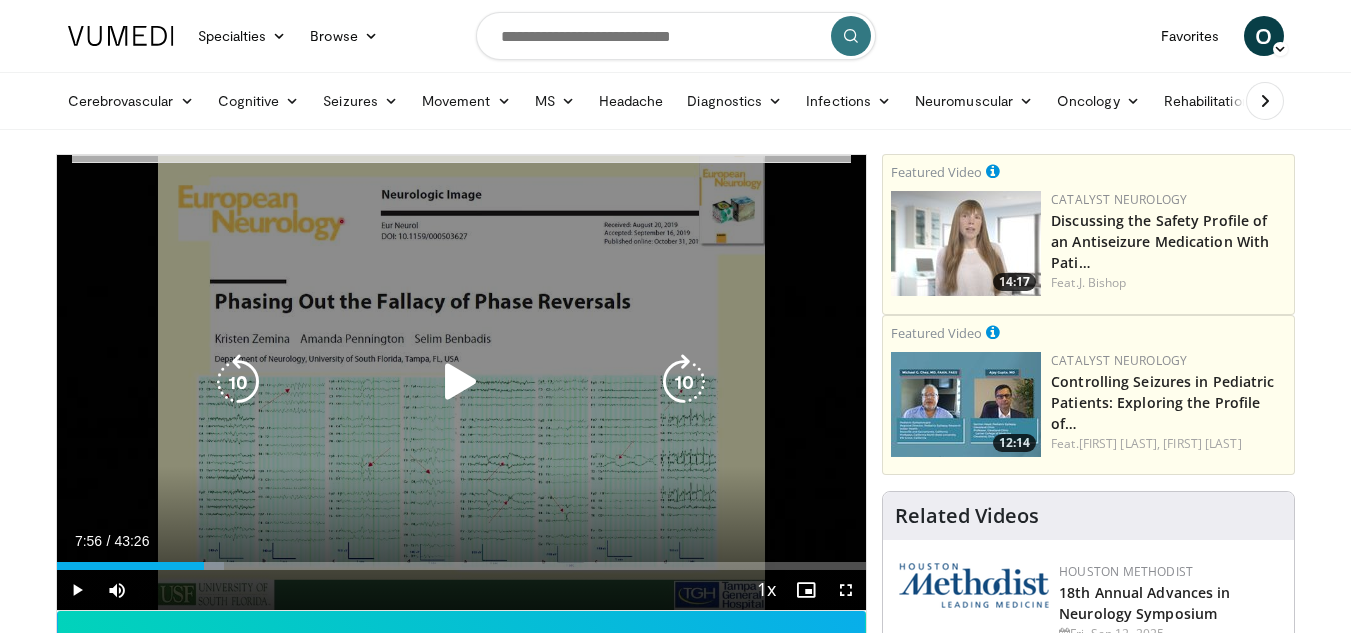 click at bounding box center [461, 382] 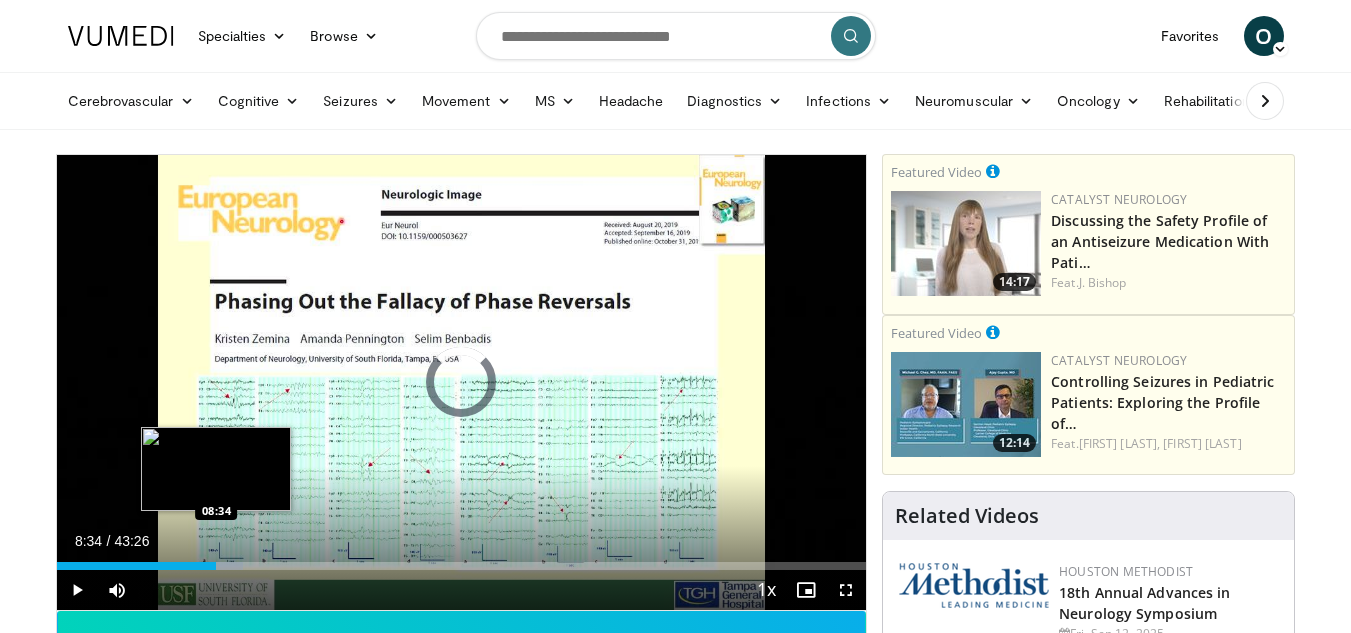 click on "08:56" at bounding box center [137, 566] 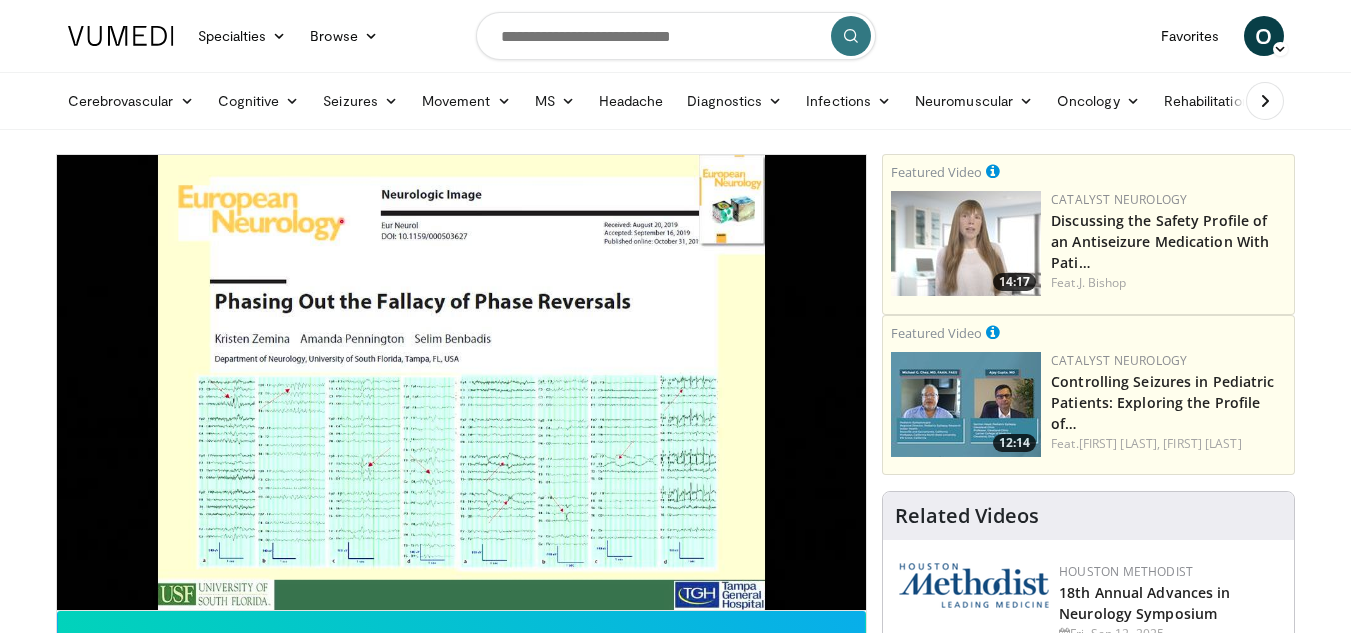 click on "Specialties
Adult & Family Medicine
Allergy, Asthma, Immunology
Anesthesiology
Cardiology
Dental
Dermatology
Endocrinology
Gastroenterology & Hepatology
General Surgery
Hematology & Oncology
Infectious Disease
Nephrology
Neurology
Neurosurgery
Obstetrics & Gynecology
Ophthalmology
Oral Maxillofacial
Orthopaedics
Otolaryngology
Pediatrics
Plastic Surgery
Podiatry
Psychiatry
Pulmonology
Radiation Oncology
Radiology
Rheumatology
Urology" at bounding box center (675, 1993) 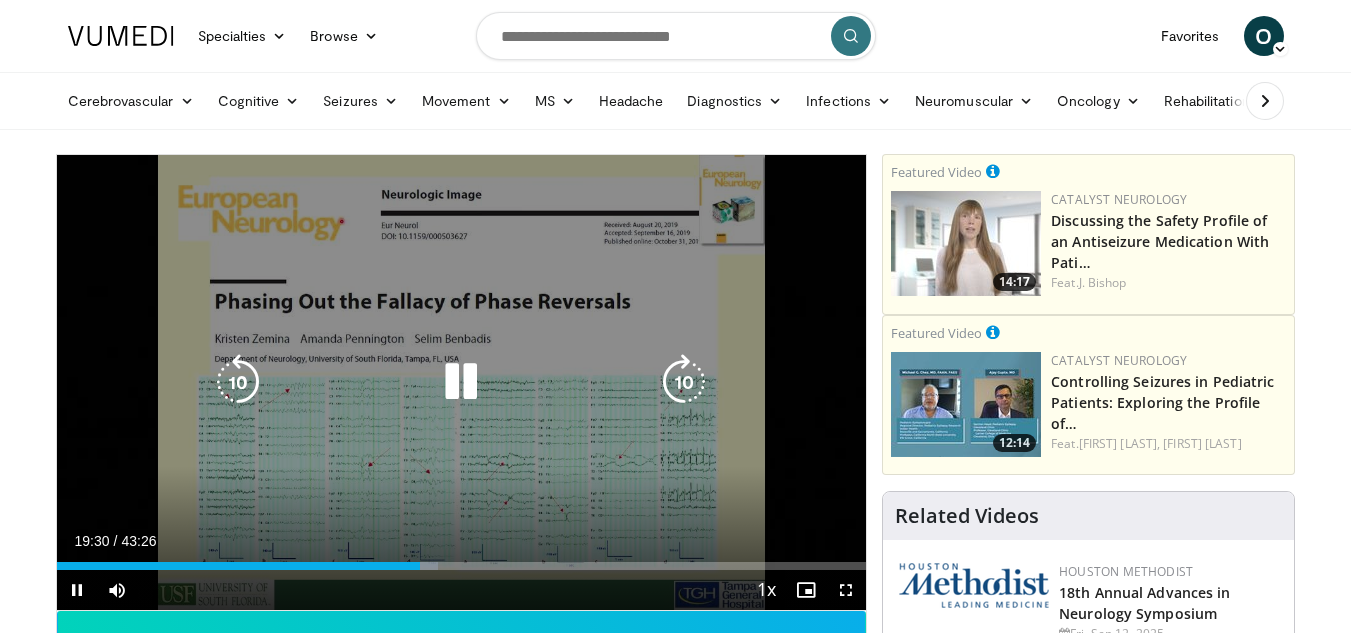 click on "10 seconds
Tap to unmute" at bounding box center (462, 382) 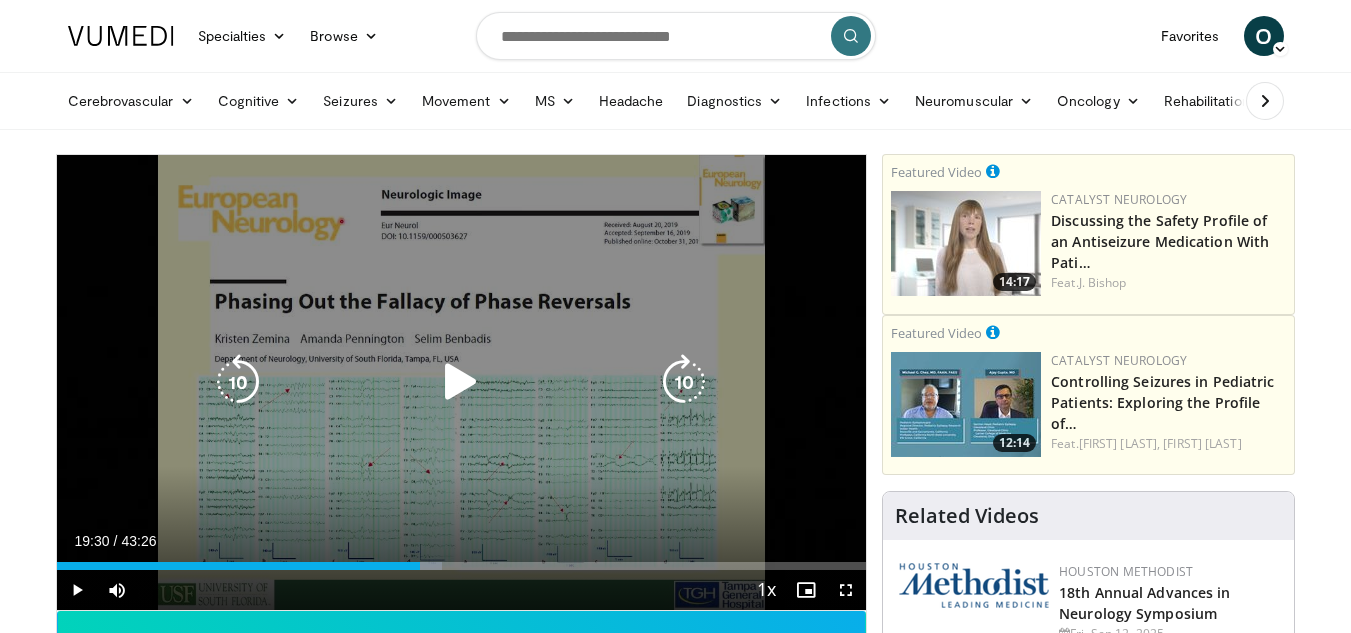 click at bounding box center [461, 382] 